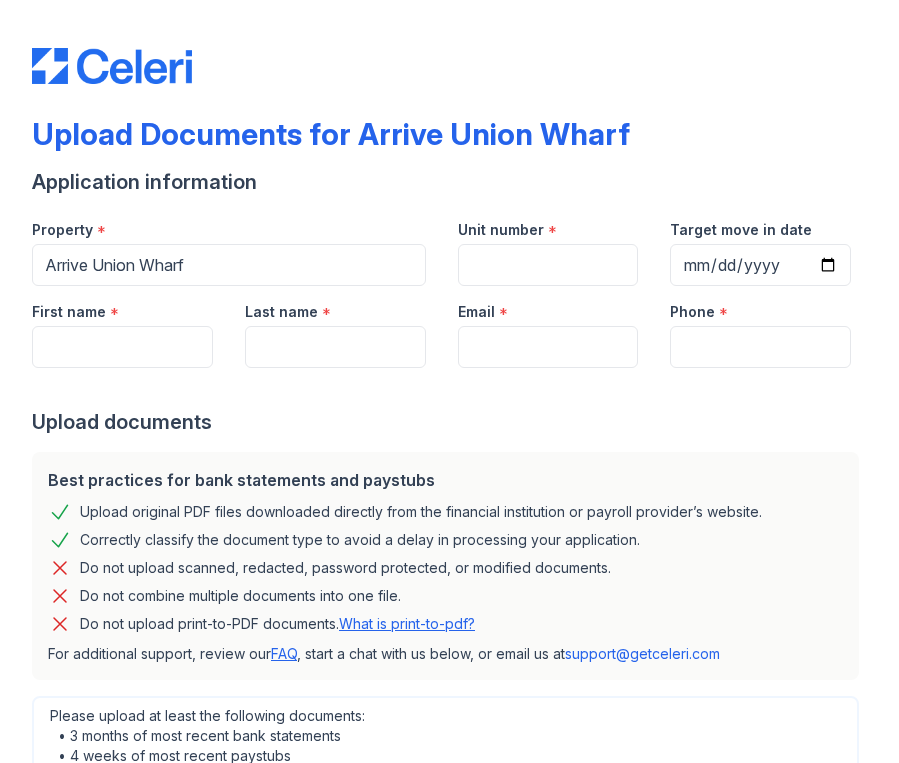 scroll, scrollTop: 0, scrollLeft: 0, axis: both 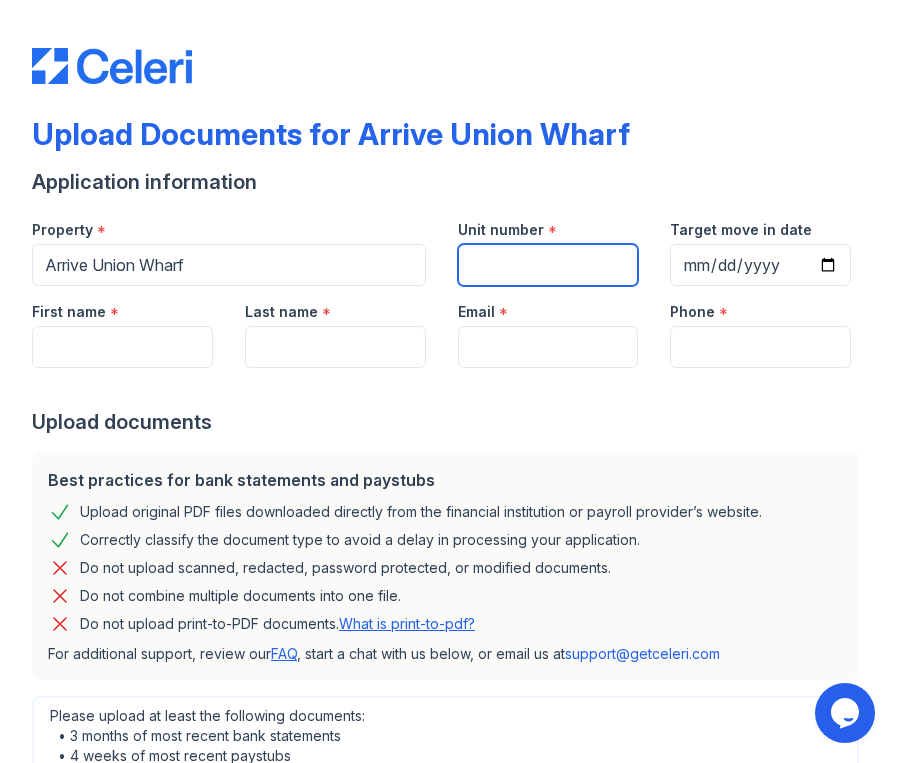 click on "Unit number" at bounding box center (548, 265) 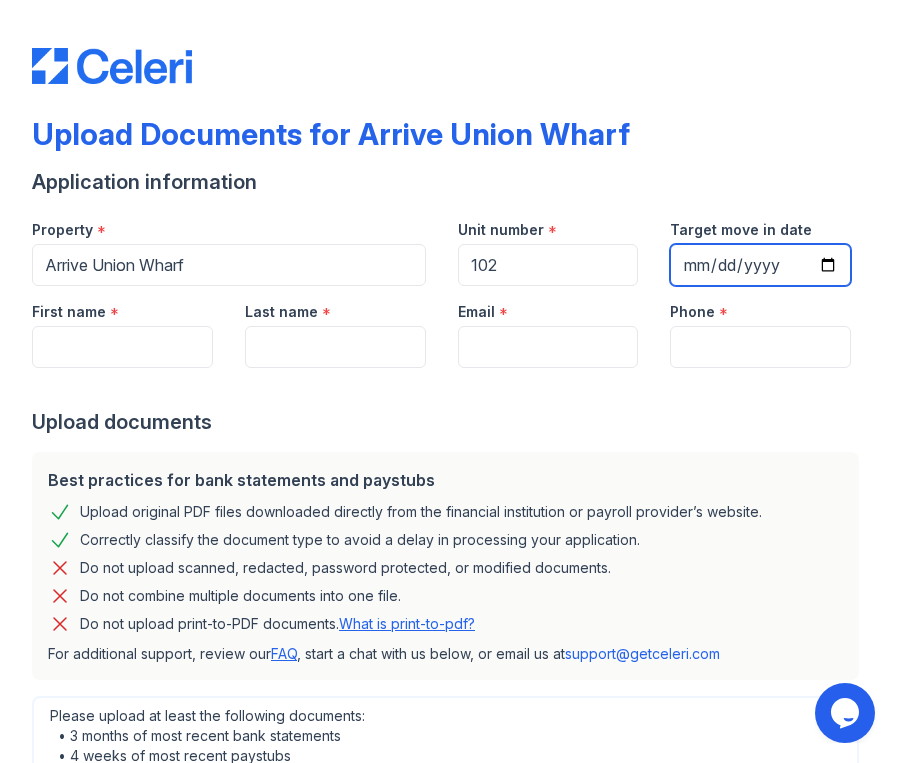 click on "Target move in date" at bounding box center (760, 265) 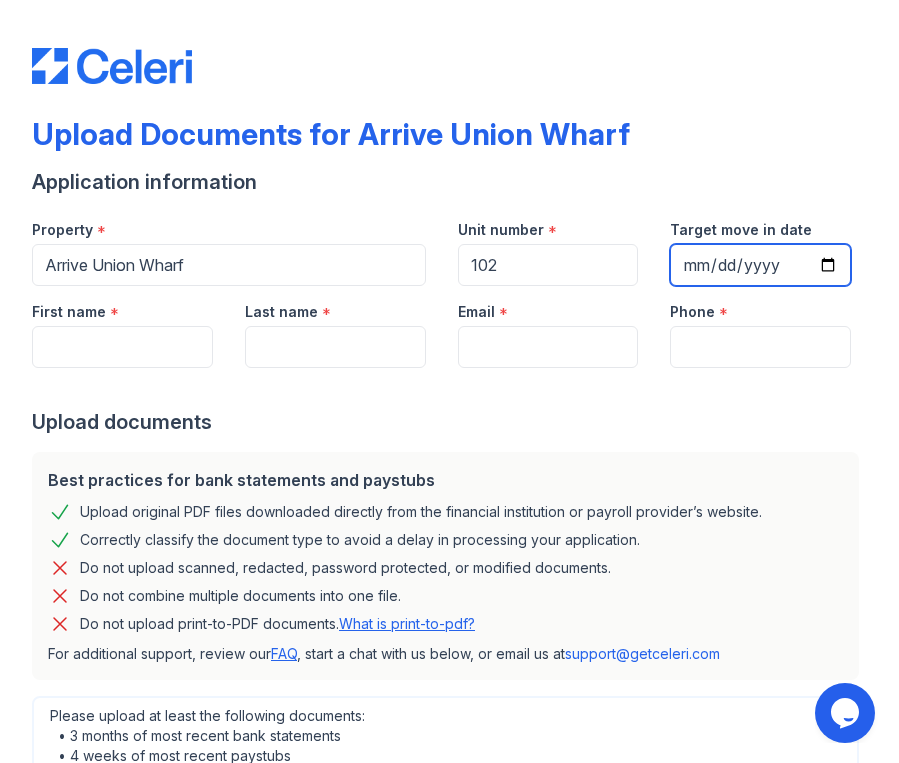 type on "[DATE]" 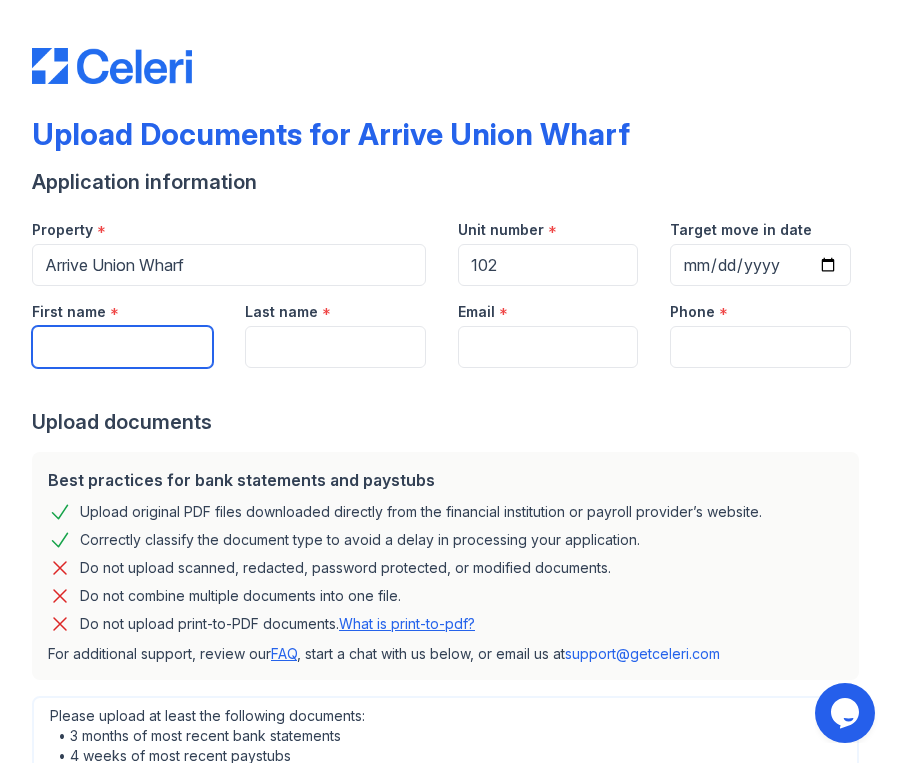 click on "First name" at bounding box center (122, 347) 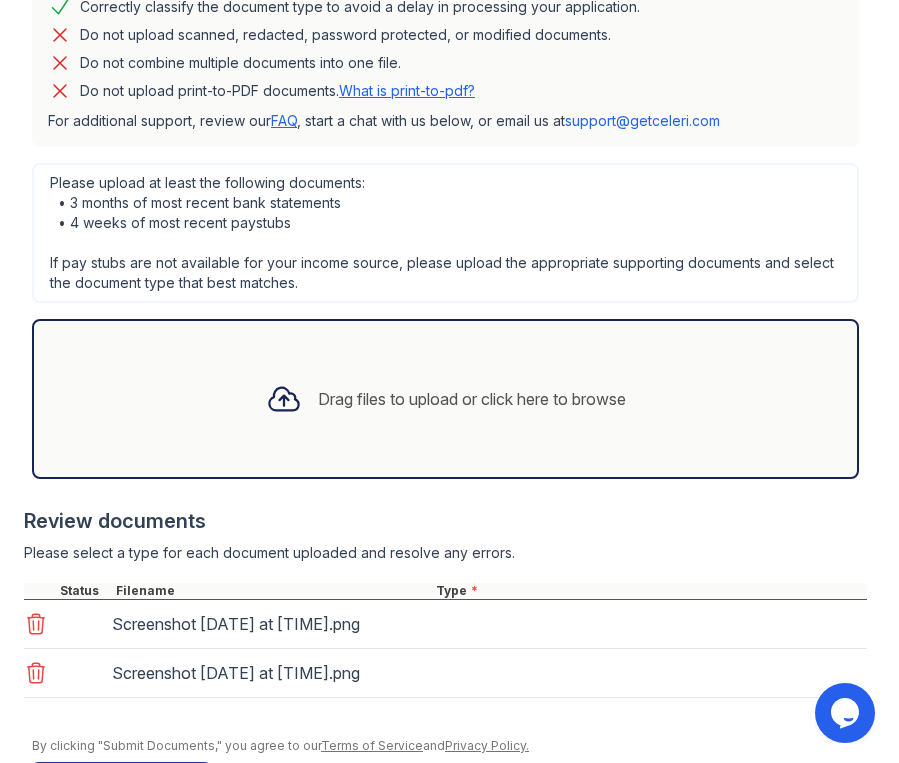scroll, scrollTop: 621, scrollLeft: 0, axis: vertical 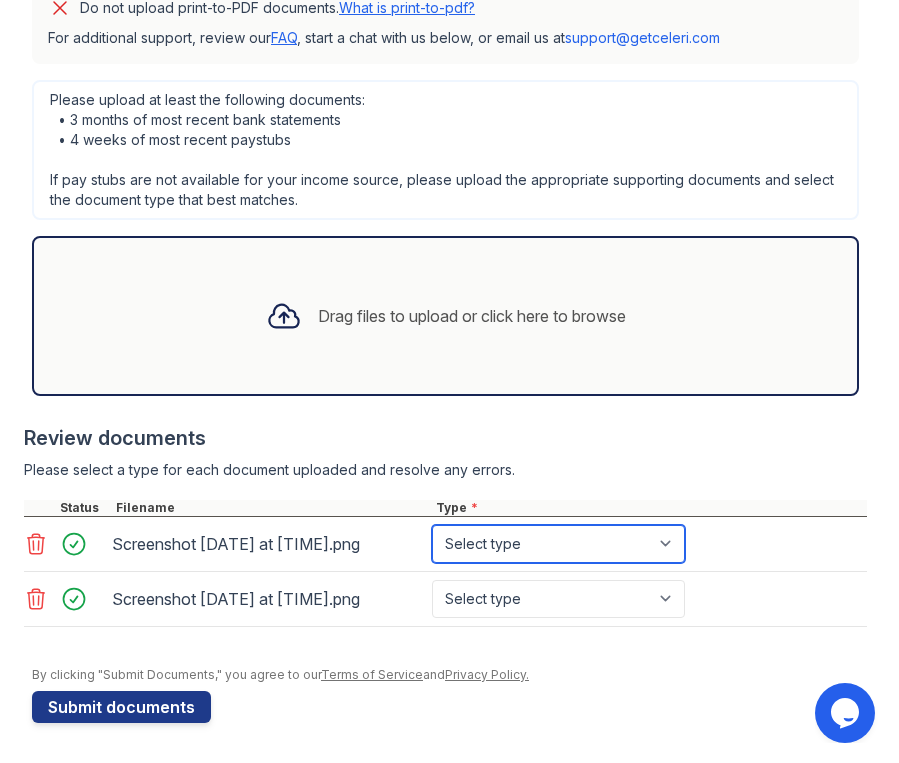 click on "Select type
Paystub
Bank Statement
Offer Letter
Tax Documents
Benefit Award Letter
Investment Account Statement
Other" at bounding box center [558, 544] 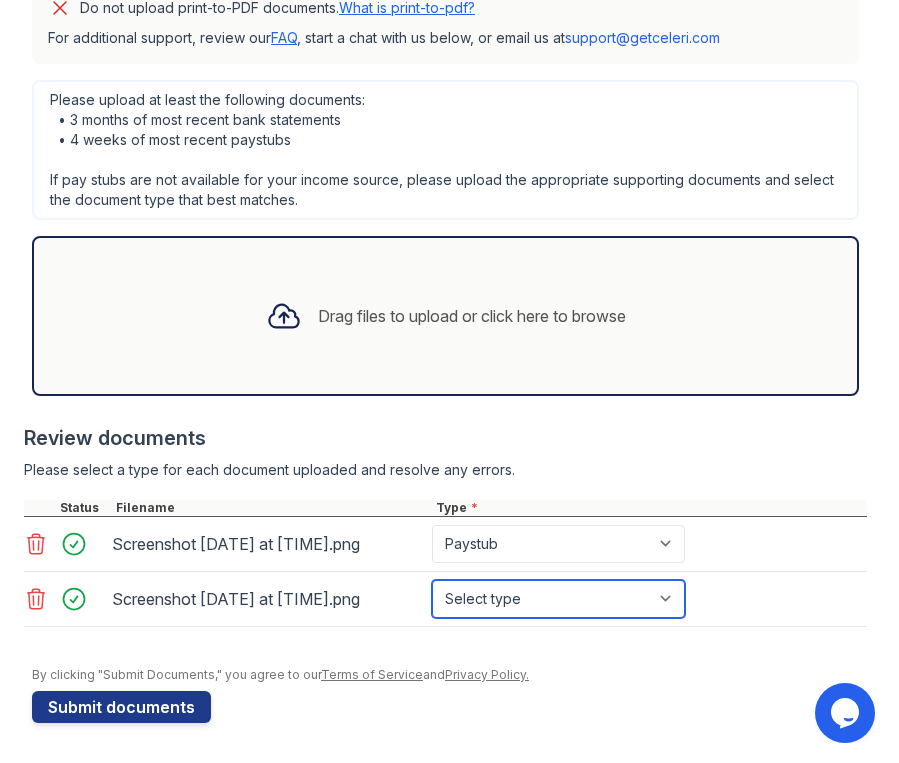 click on "Select type
Paystub
Bank Statement
Offer Letter
Tax Documents
Benefit Award Letter
Investment Account Statement
Other" at bounding box center [558, 599] 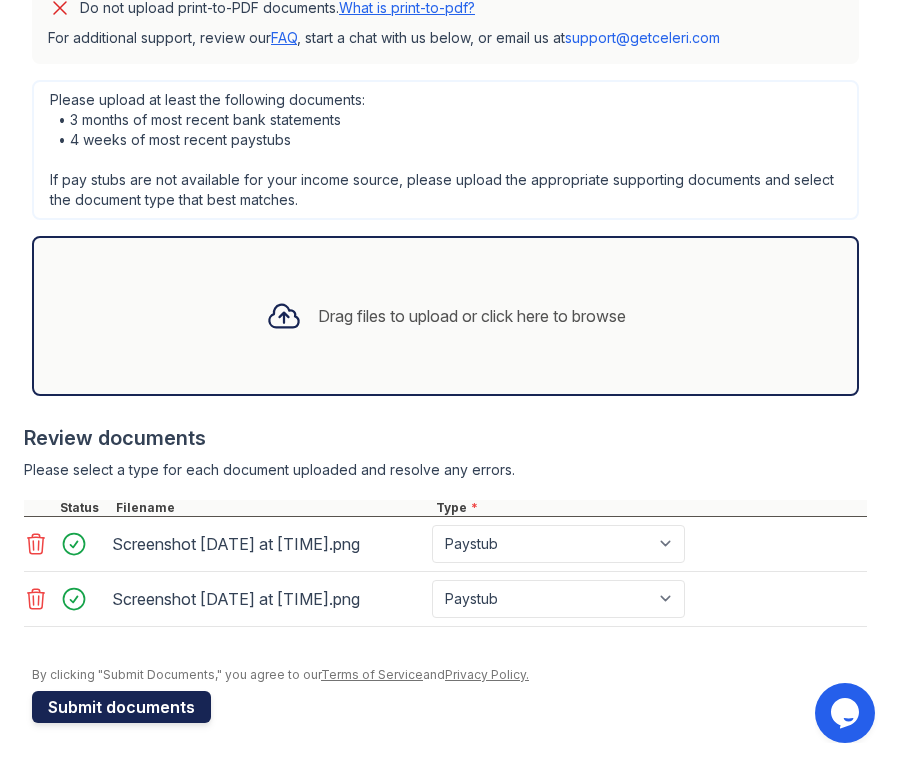 click on "Submit documents" at bounding box center (121, 707) 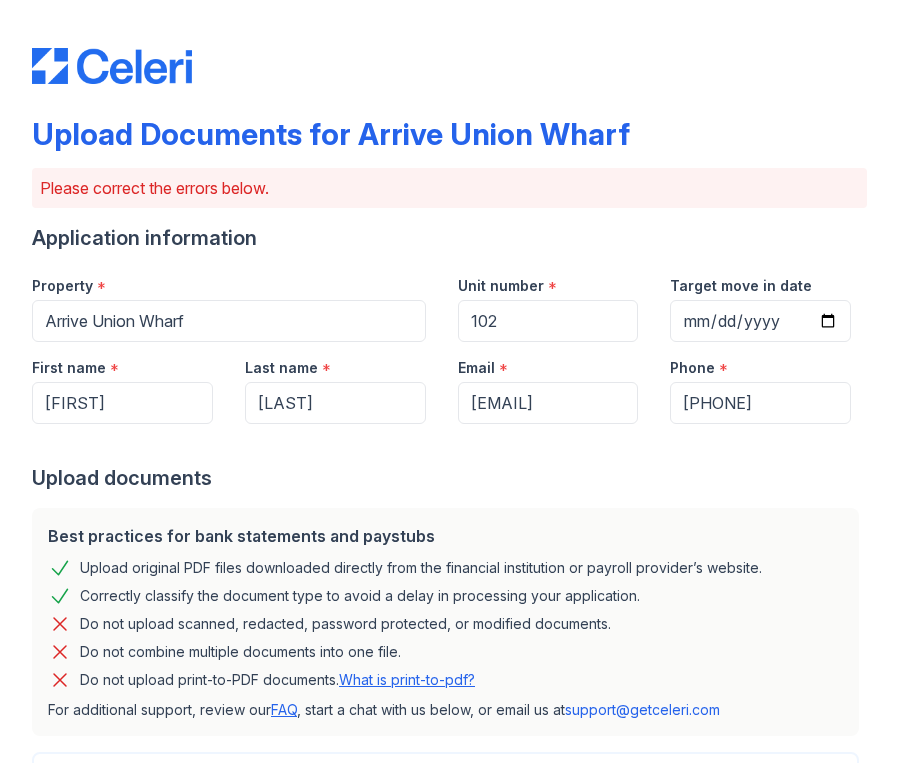 scroll, scrollTop: 828, scrollLeft: 0, axis: vertical 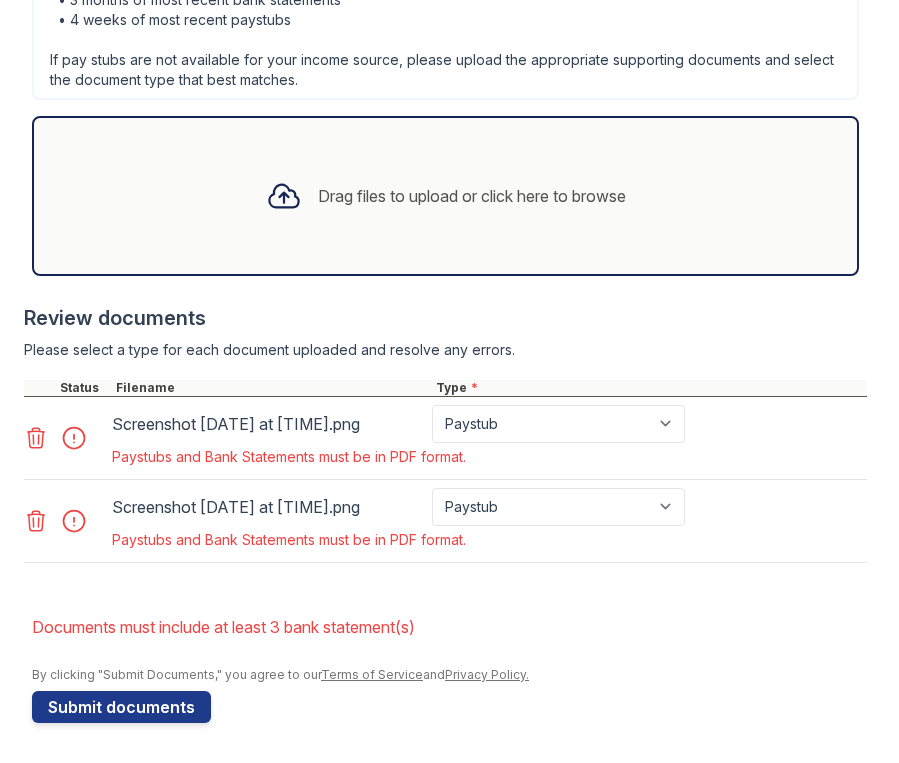 click 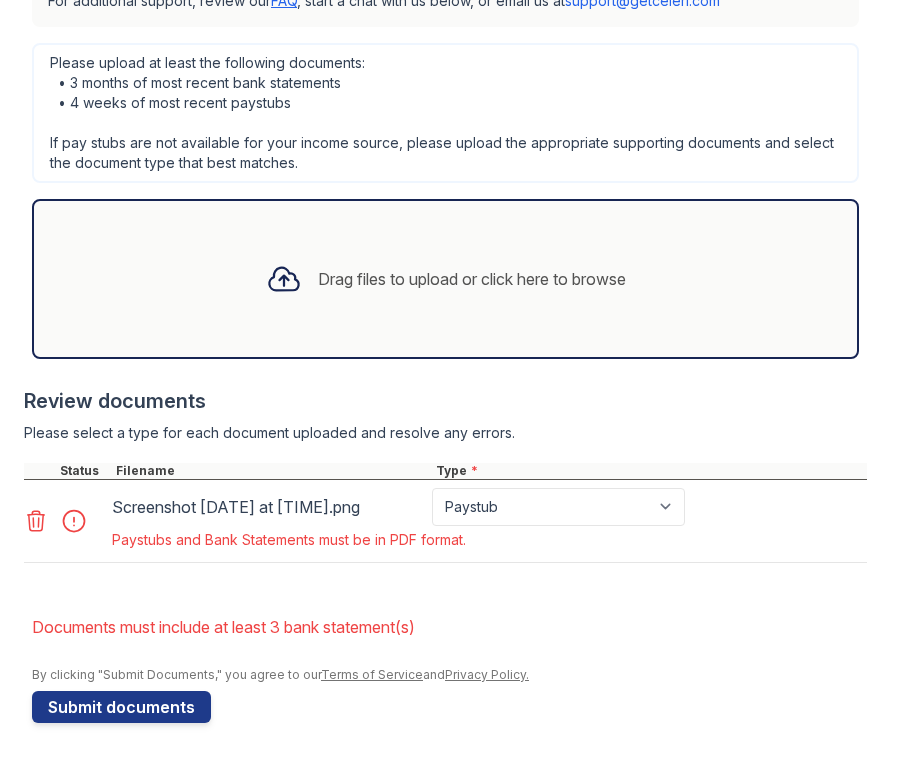 click 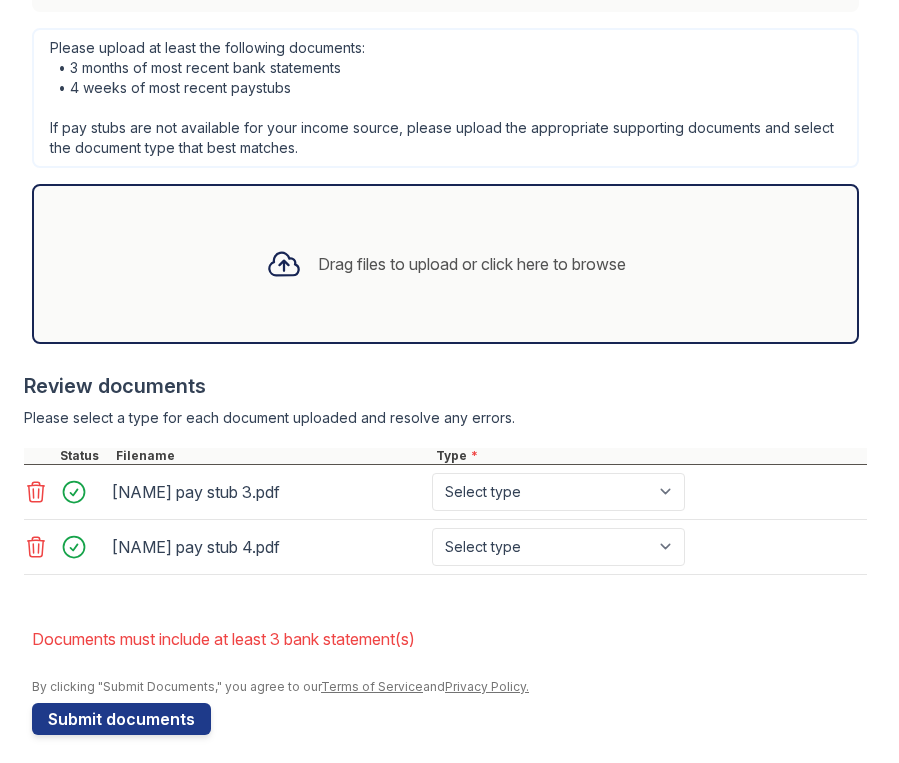 scroll, scrollTop: 727, scrollLeft: 0, axis: vertical 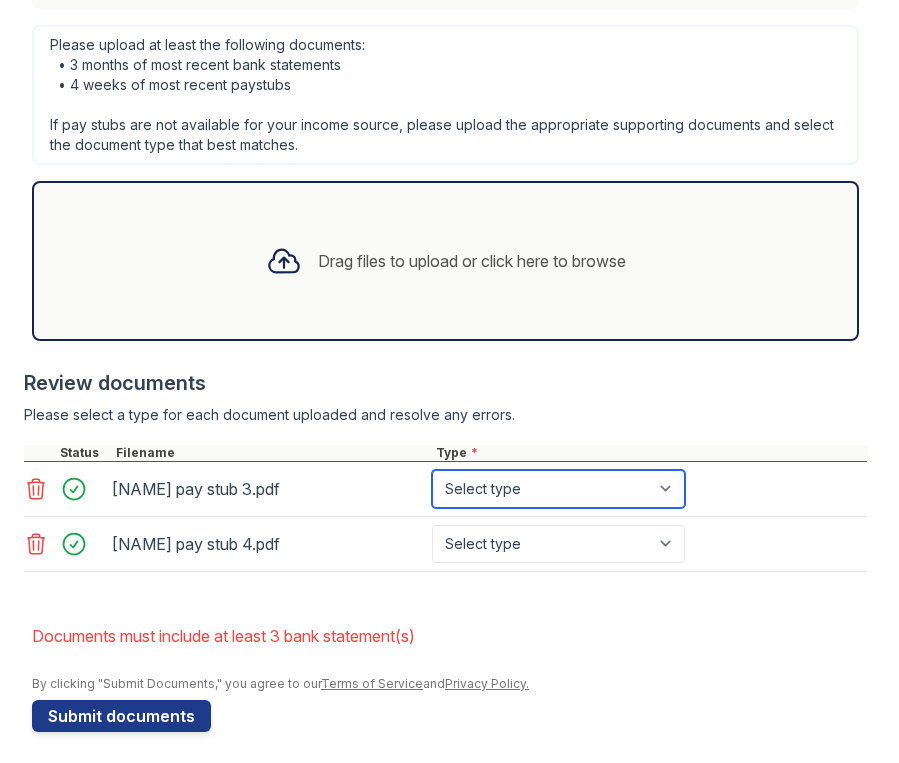 click on "Select type
Paystub
Bank Statement
Offer Letter
Tax Documents
Benefit Award Letter
Investment Account Statement
Other" at bounding box center (558, 489) 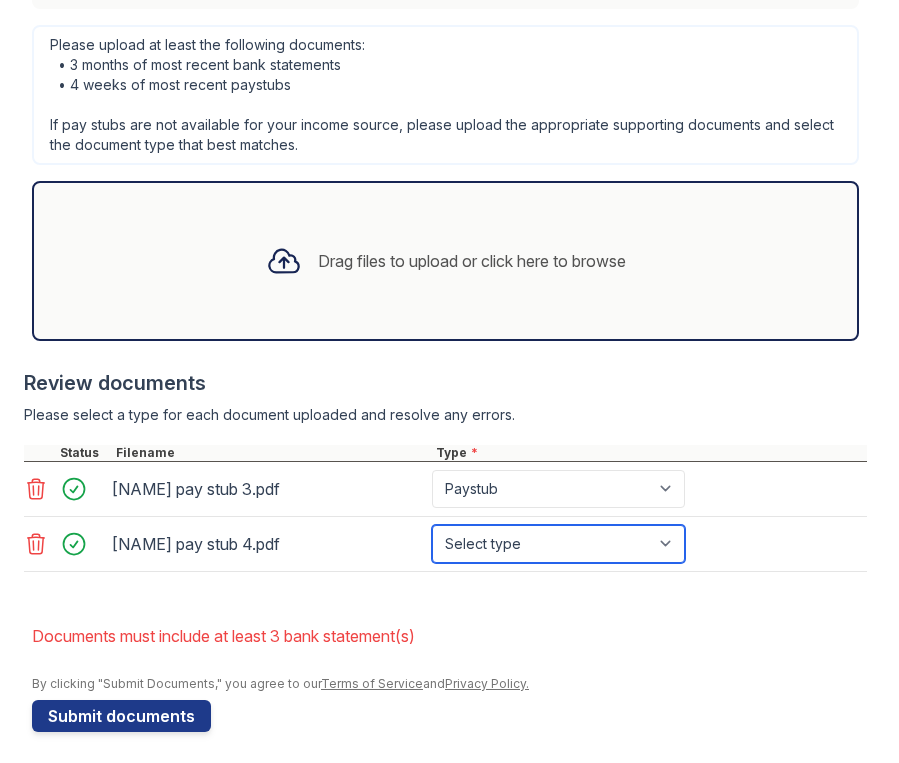 drag, startPoint x: 569, startPoint y: 491, endPoint x: 562, endPoint y: 528, distance: 37.65634 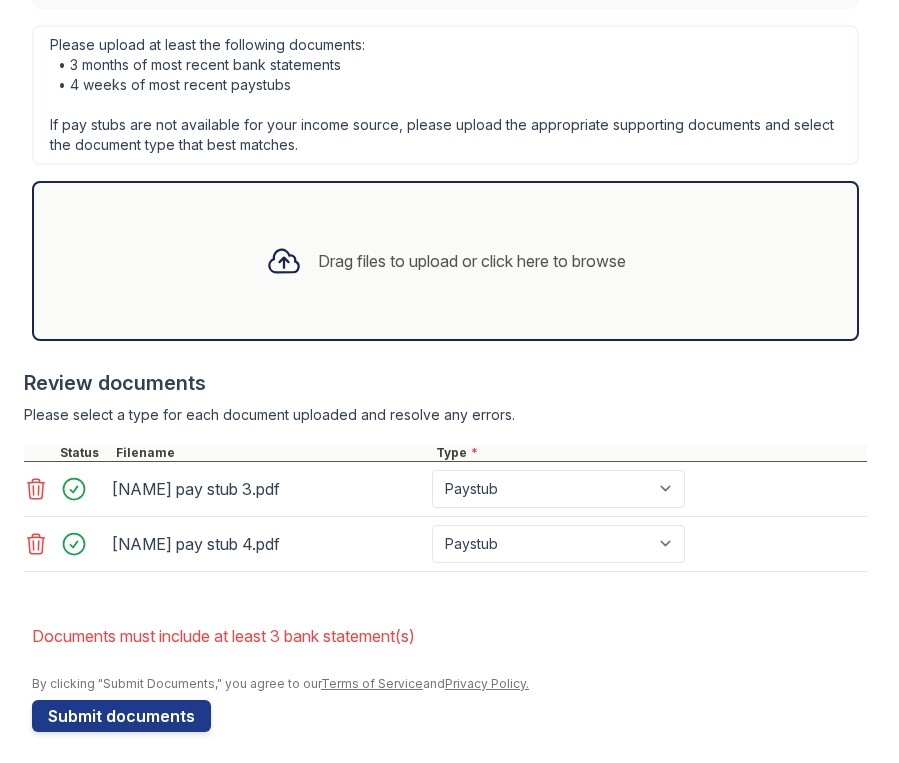 click on "Application information
Property
*
Arrive Union Wharf
Unit number
*
102
Target move in date
[DATE]
First name
*
[FIRST]
Last name
*
[LAST]
Email
*
[EMAIL]
Phone
*
[PHONE]
Upload documents
Best practices for bank statements and paystubs
Upload original PDF files downloaded directly from the financial institution or payroll provider’s website.
Correctly classify the document type to avoid a delay in processing your application.
Do not upload scanned, redacted, password protected, or modified documents.
Do not combine multiple documents into one file.
Do not upload print-to-PDF documents.
What is print-to-pdf?
For additional support, review our
FAQ ,
start a chat with us below, or email us at
support@getceleri.com" at bounding box center (449, 114) 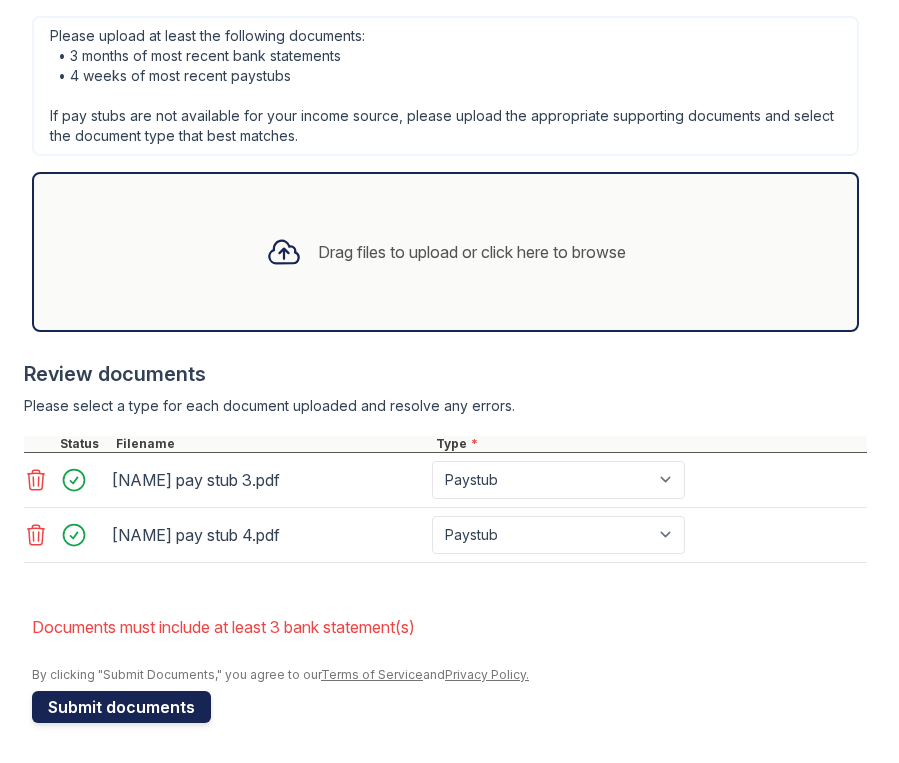 click on "Submit documents" at bounding box center [121, 707] 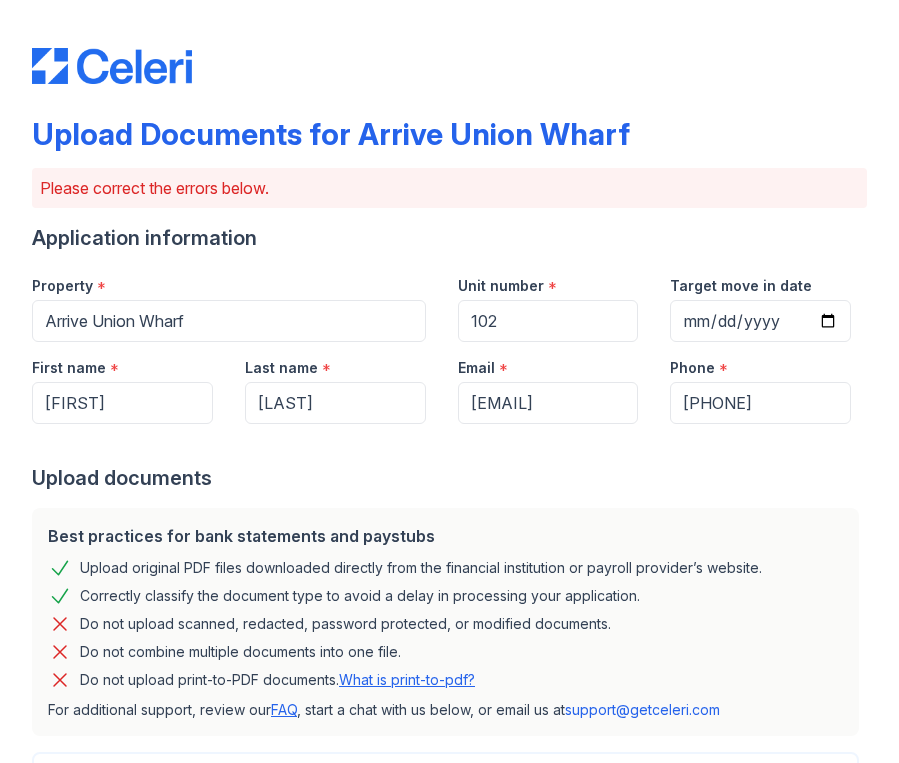 scroll, scrollTop: 832, scrollLeft: 0, axis: vertical 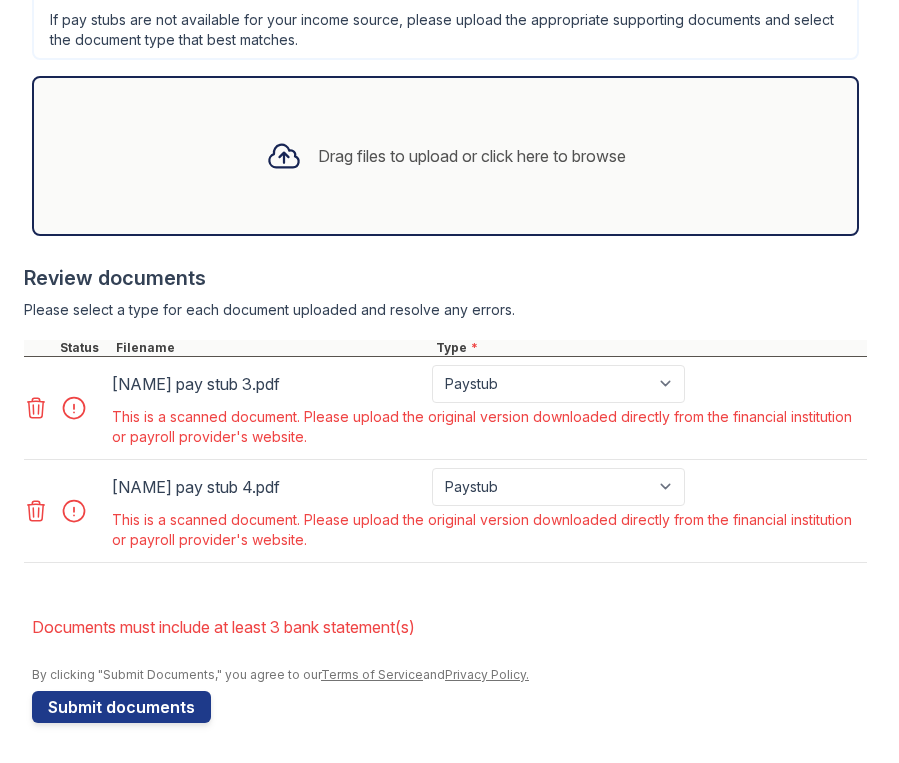 drag, startPoint x: 306, startPoint y: 513, endPoint x: 354, endPoint y: 552, distance: 61.846584 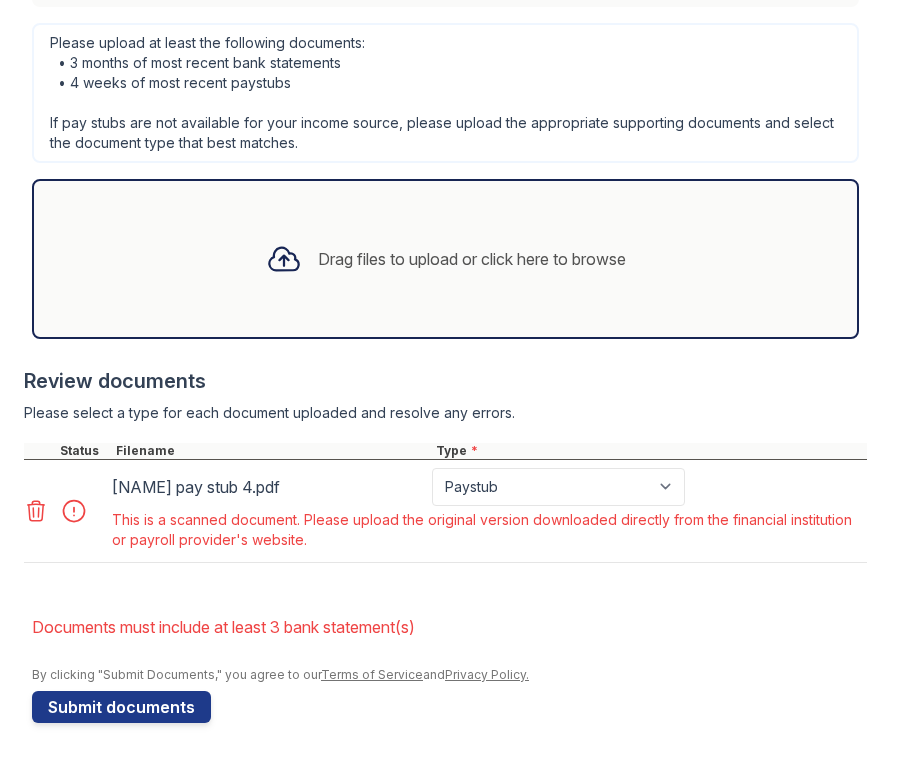 scroll, scrollTop: 729, scrollLeft: 0, axis: vertical 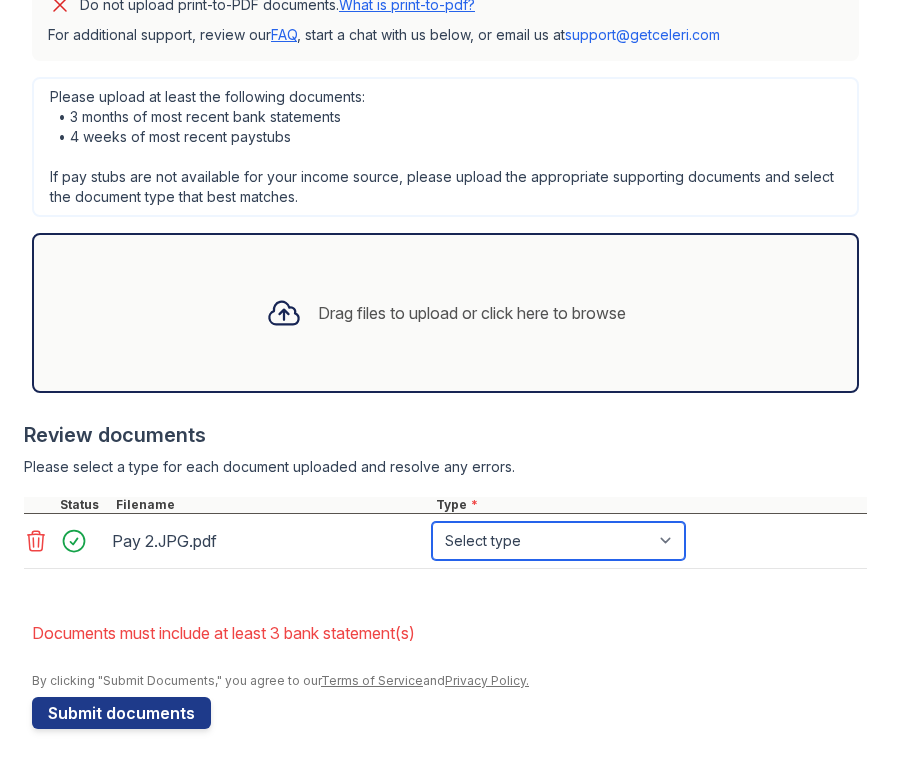 click on "Select type
Paystub
Bank Statement
Offer Letter
Tax Documents
Benefit Award Letter
Investment Account Statement
Other" at bounding box center [558, 541] 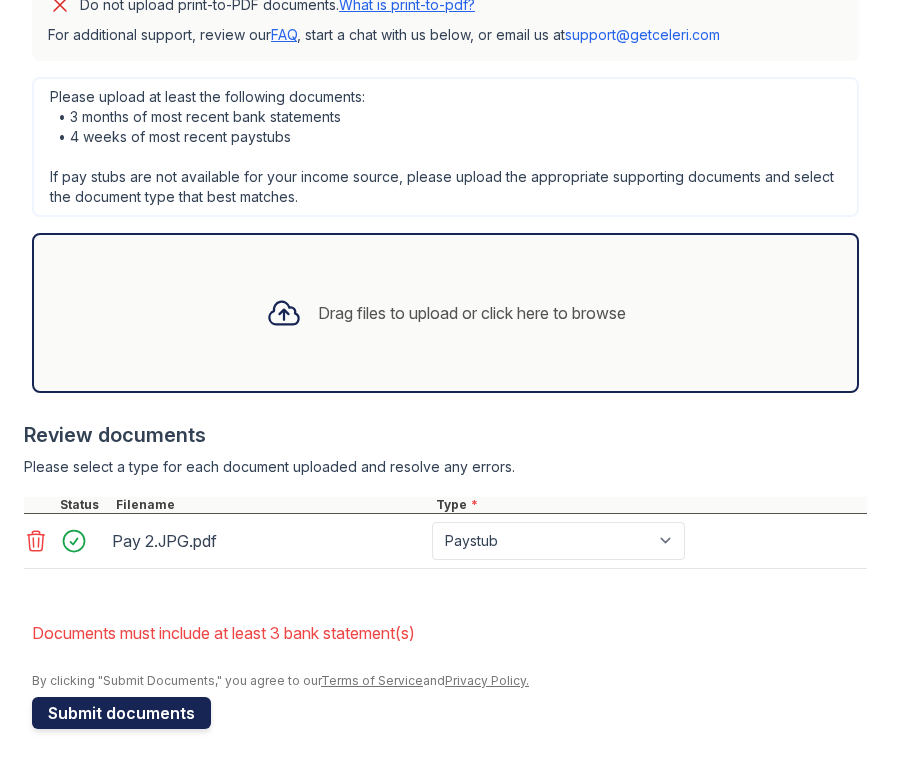 click on "Submit documents" at bounding box center (121, 713) 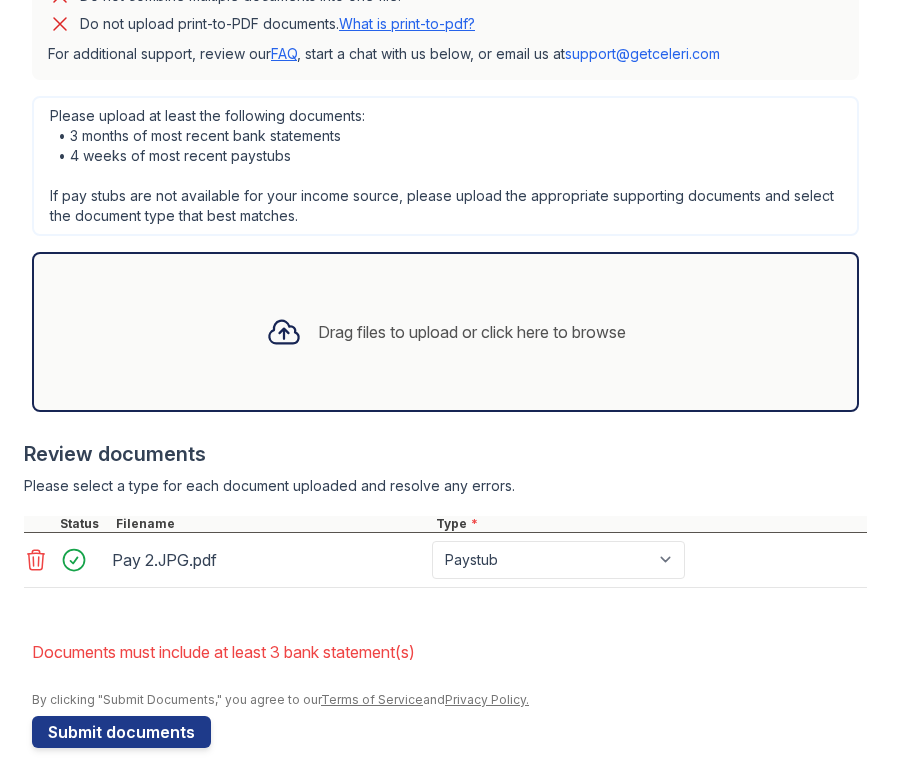 scroll, scrollTop: 681, scrollLeft: 0, axis: vertical 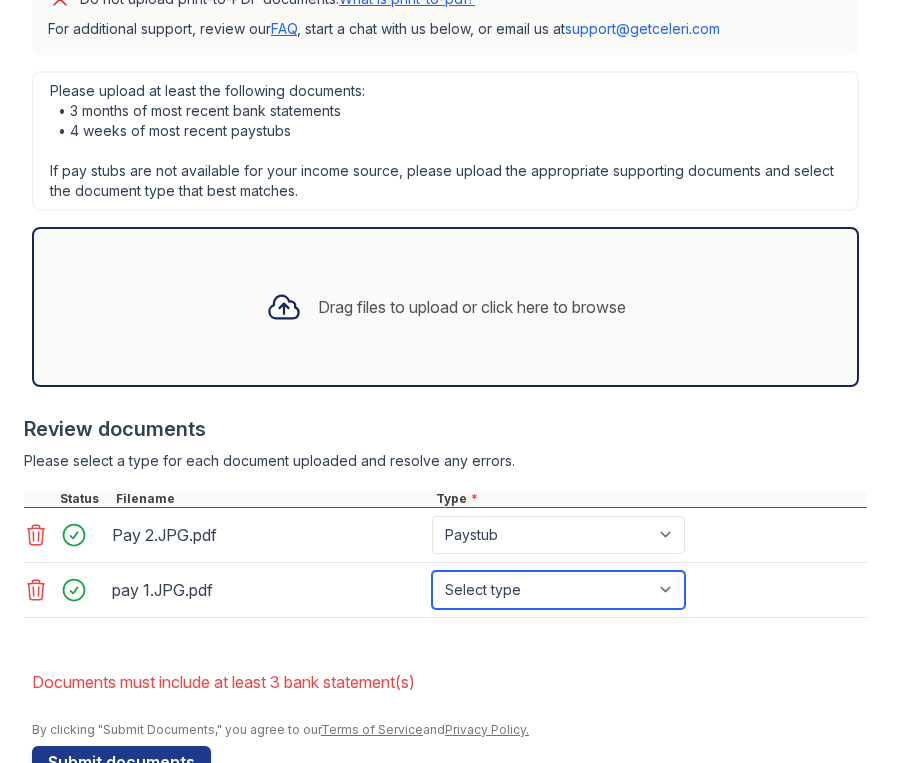 click on "Select type
Paystub
Bank Statement
Offer Letter
Tax Documents
Benefit Award Letter
Investment Account Statement
Other" at bounding box center [558, 590] 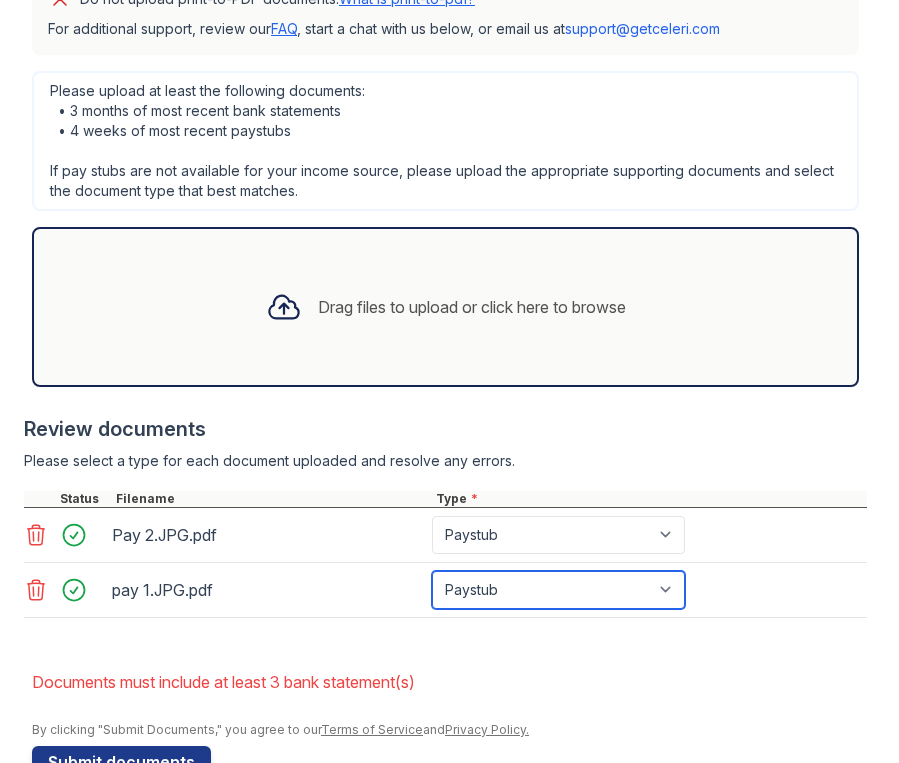 scroll, scrollTop: 736, scrollLeft: 0, axis: vertical 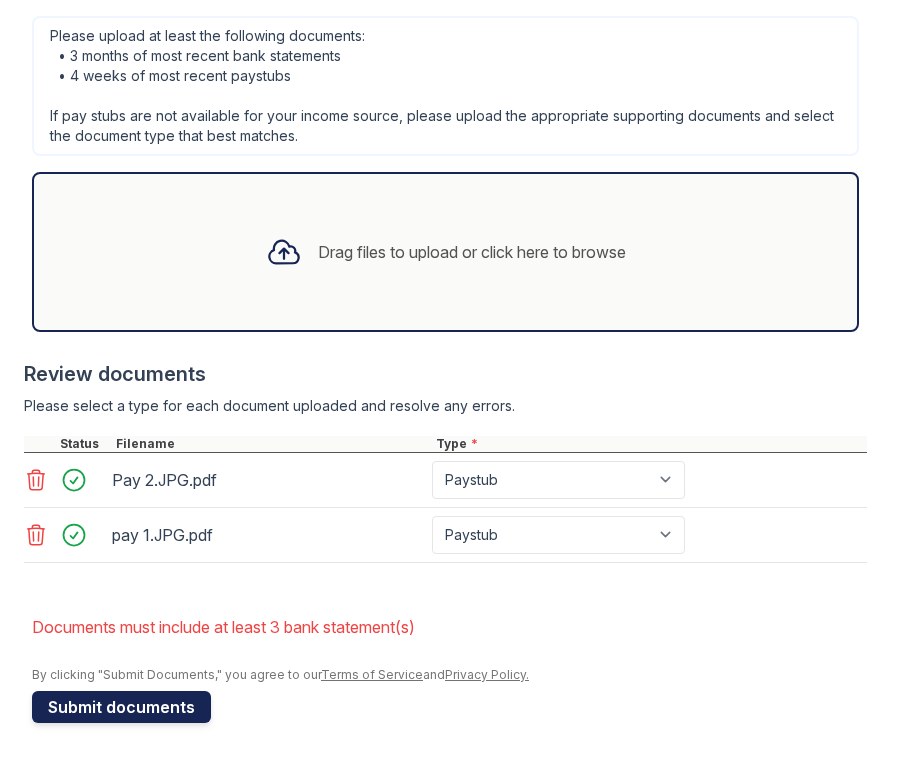 click on "Submit documents" at bounding box center (121, 707) 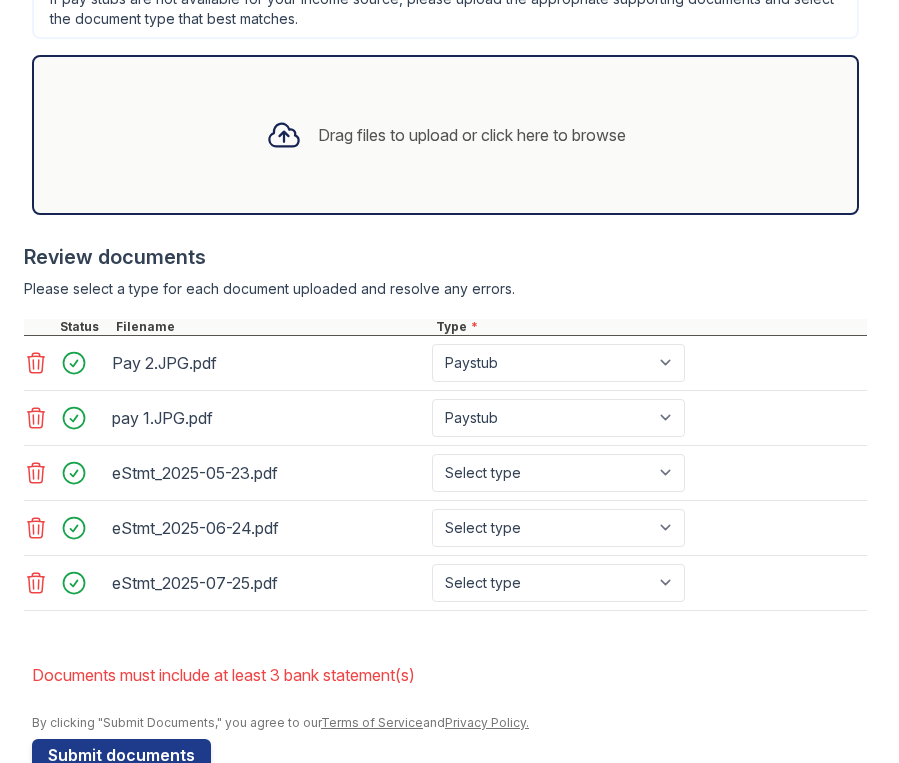 scroll, scrollTop: 861, scrollLeft: 0, axis: vertical 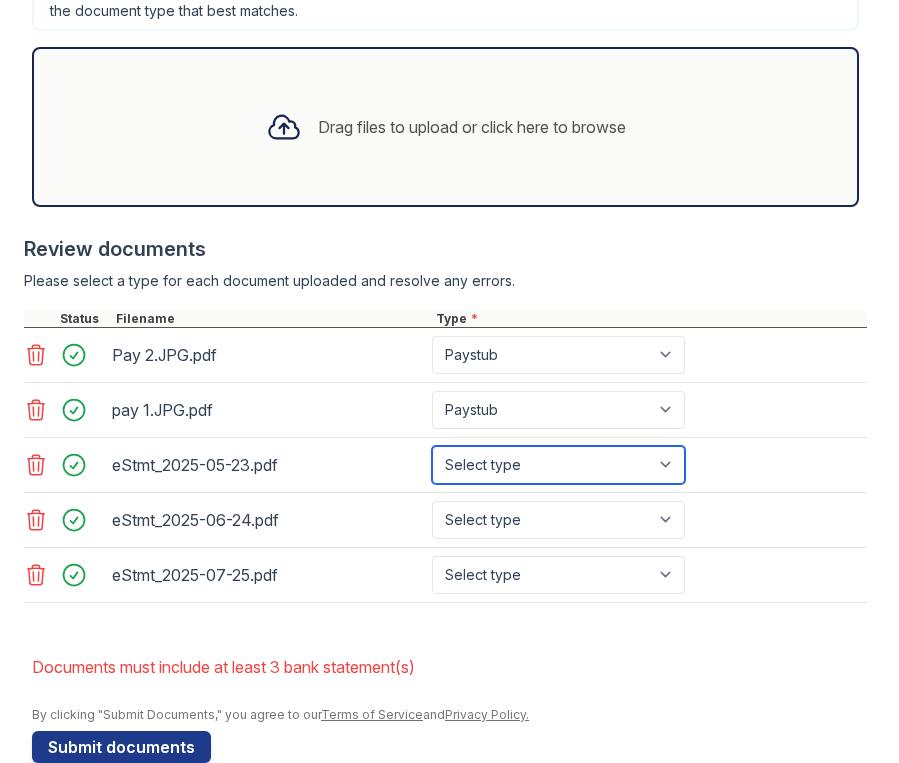 click on "Select type
Paystub
Bank Statement
Offer Letter
Tax Documents
Benefit Award Letter
Investment Account Statement
Other" at bounding box center (558, 465) 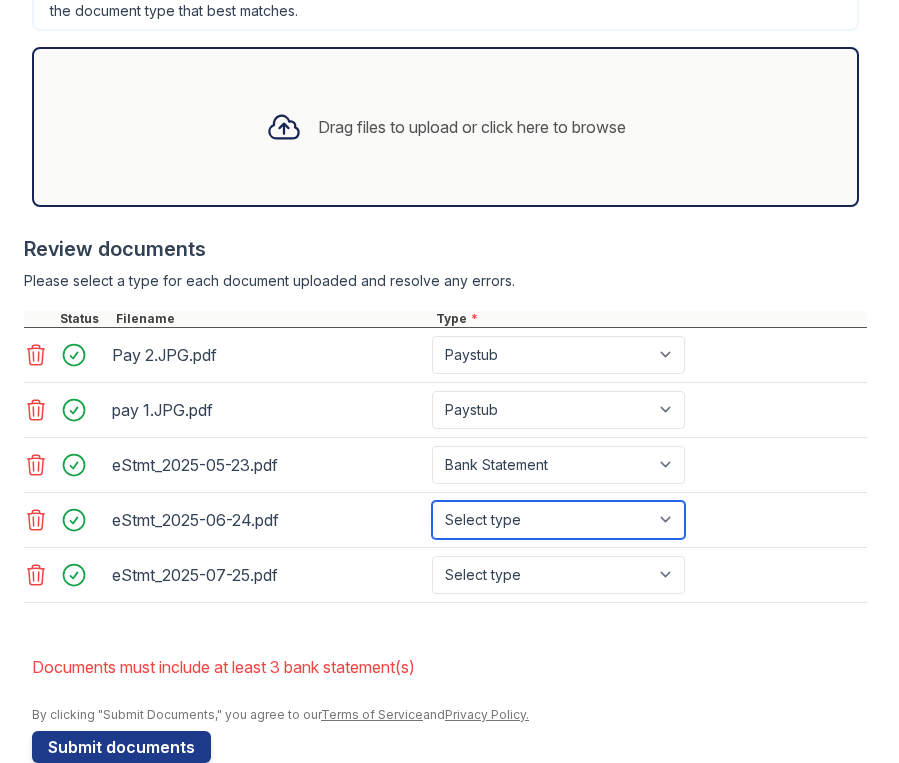 click on "Select type
Paystub
Bank Statement
Offer Letter
Tax Documents
Benefit Award Letter
Investment Account Statement
Other" at bounding box center (558, 520) 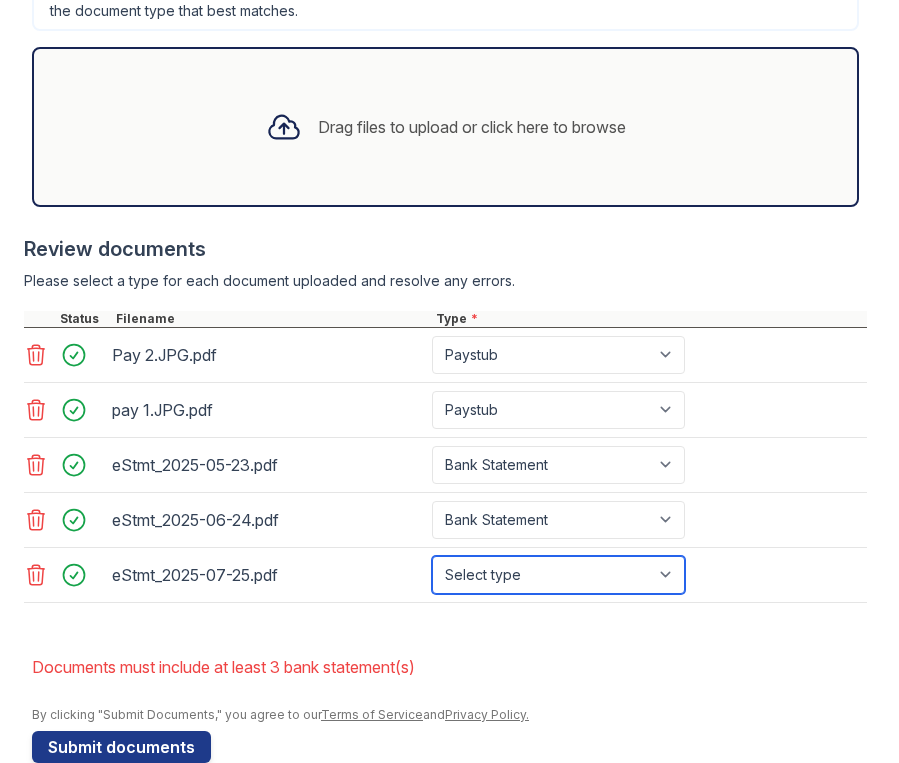 click on "Select type
Paystub
Bank Statement
Offer Letter
Tax Documents
Benefit Award Letter
Investment Account Statement
Other" at bounding box center [558, 575] 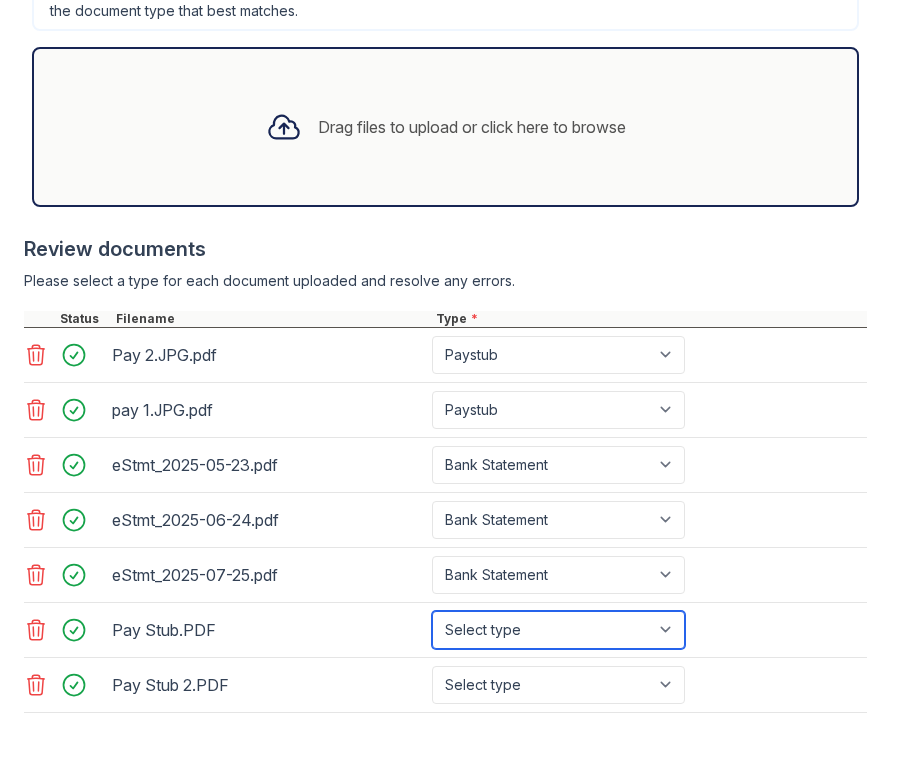 click on "Select type
Paystub
Bank Statement
Offer Letter
Tax Documents
Benefit Award Letter
Investment Account Statement
Other" at bounding box center [558, 630] 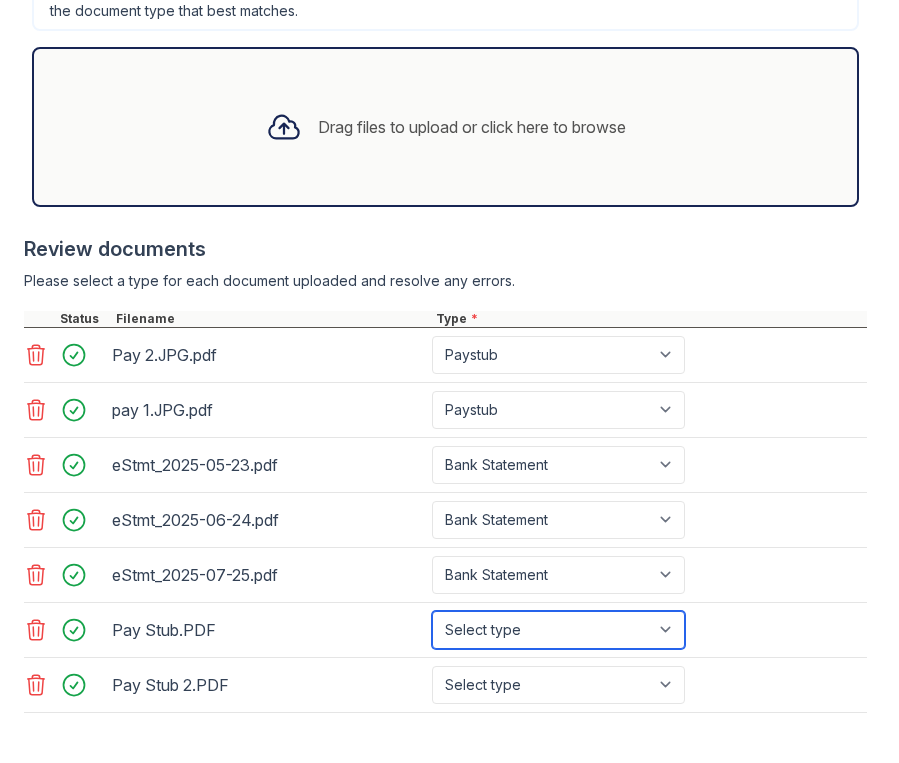 select on "paystub" 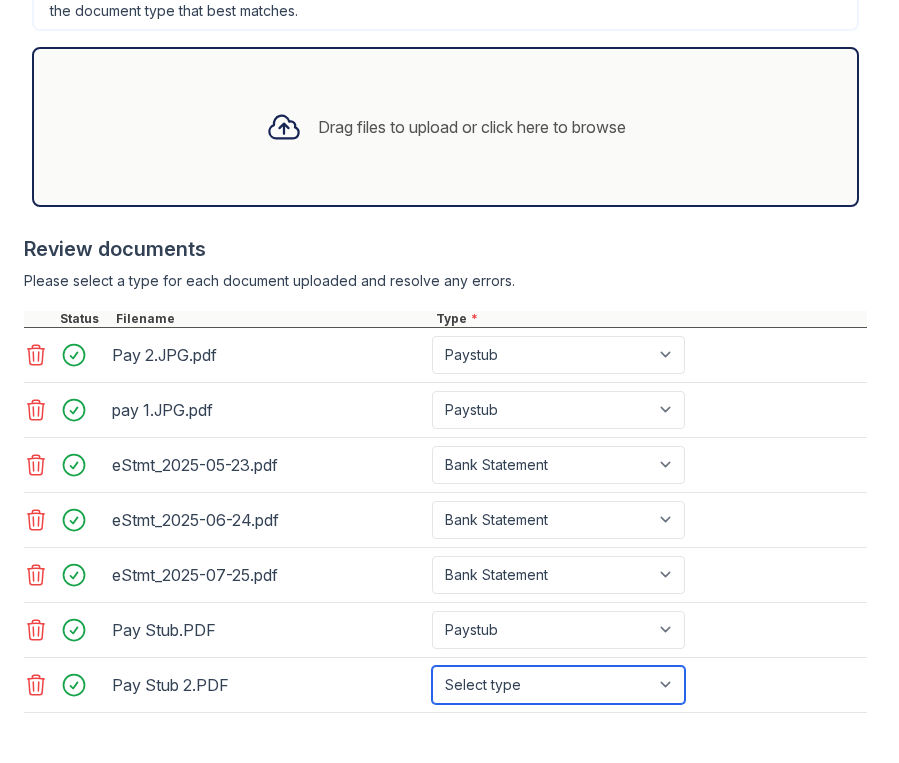 click on "Select type
Paystub
Bank Statement
Offer Letter
Tax Documents
Benefit Award Letter
Investment Account Statement
Other" at bounding box center [558, 685] 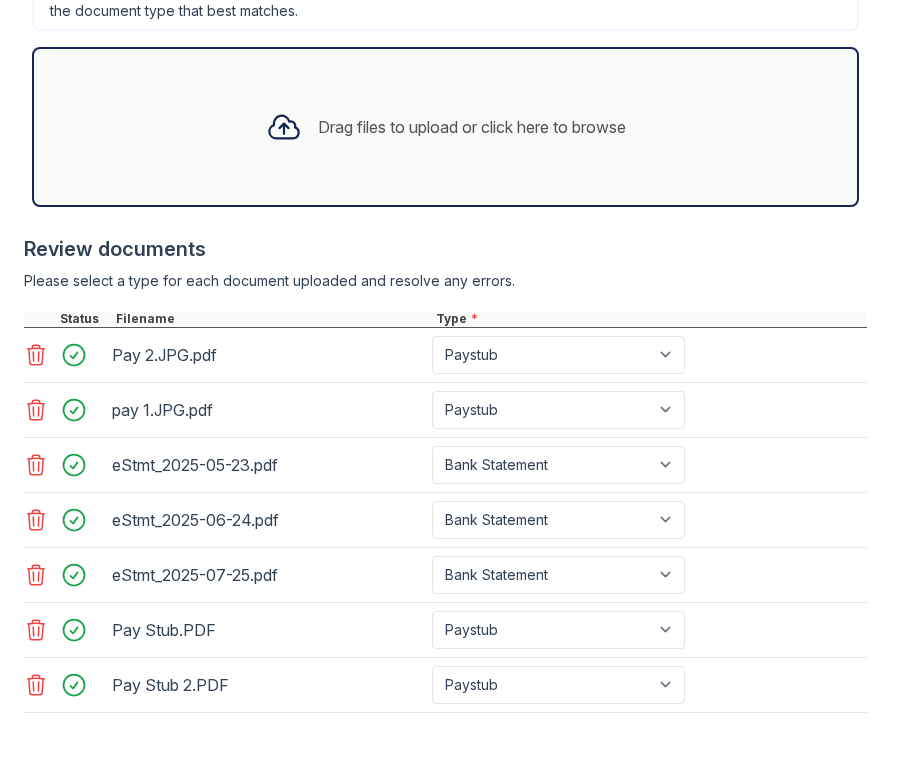 click on "Pay Stub 2.PDF" at bounding box center (268, 685) 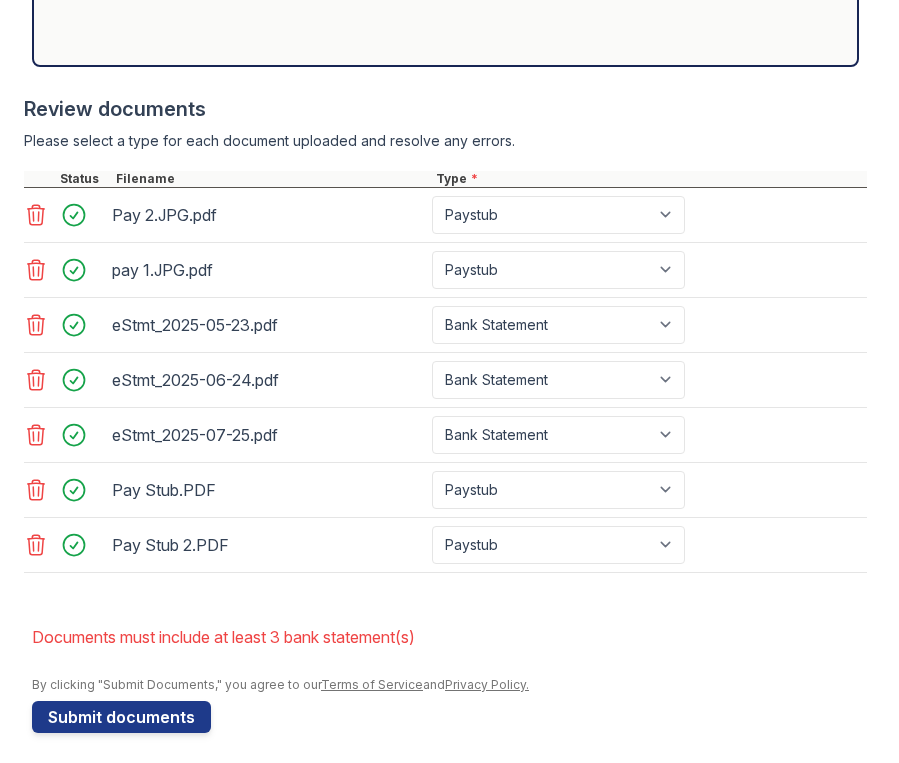 scroll, scrollTop: 1008, scrollLeft: 0, axis: vertical 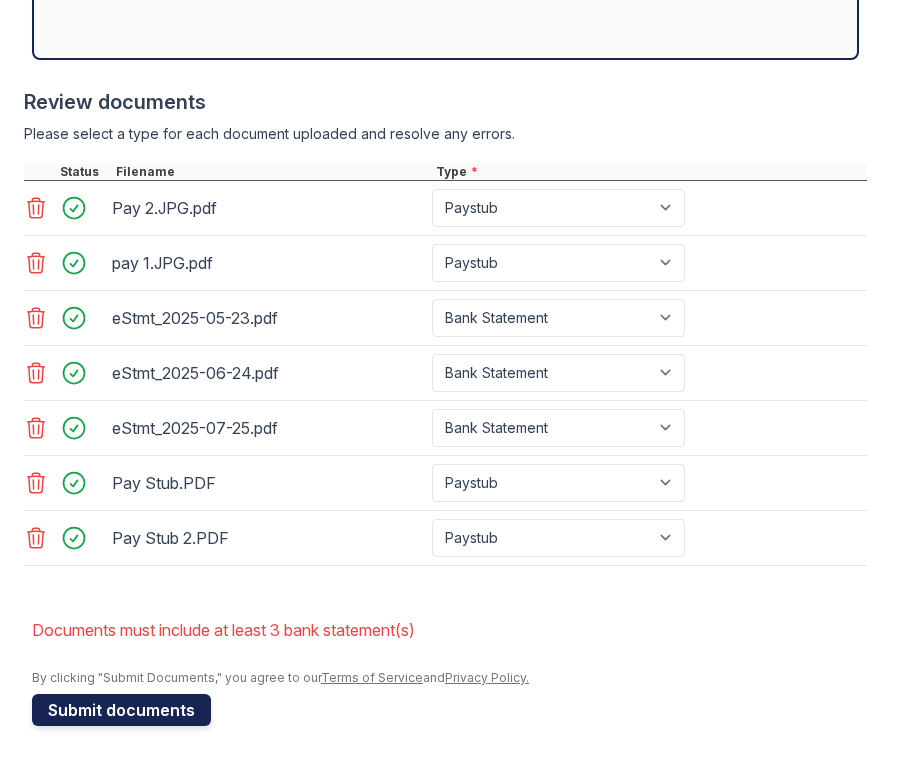 click on "Submit documents" at bounding box center [121, 710] 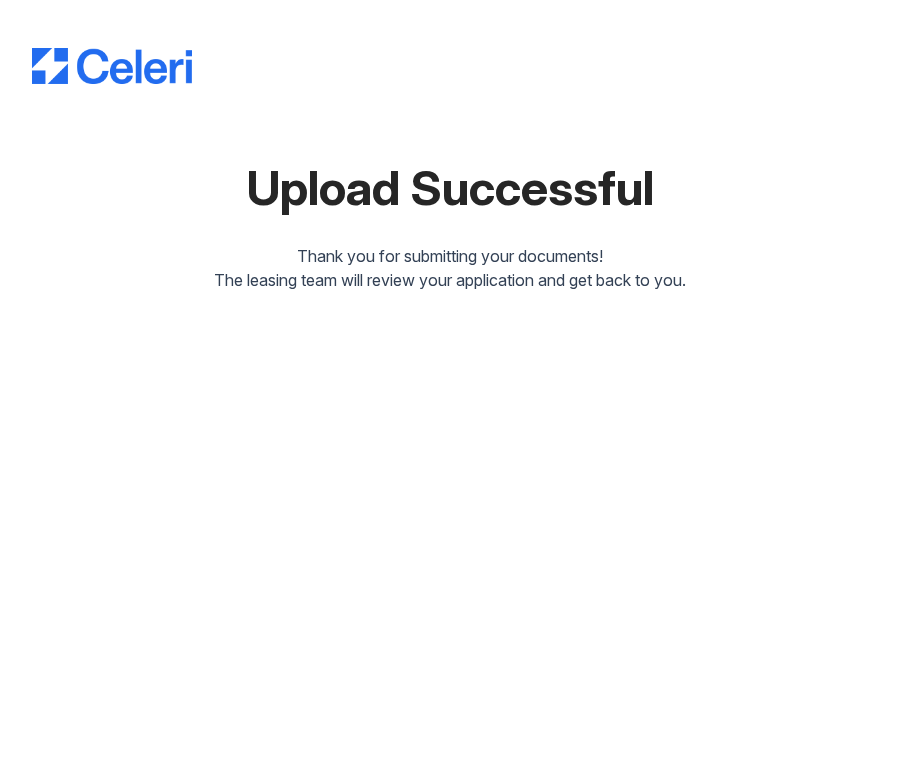 drag, startPoint x: 445, startPoint y: 314, endPoint x: 445, endPoint y: 252, distance: 62 